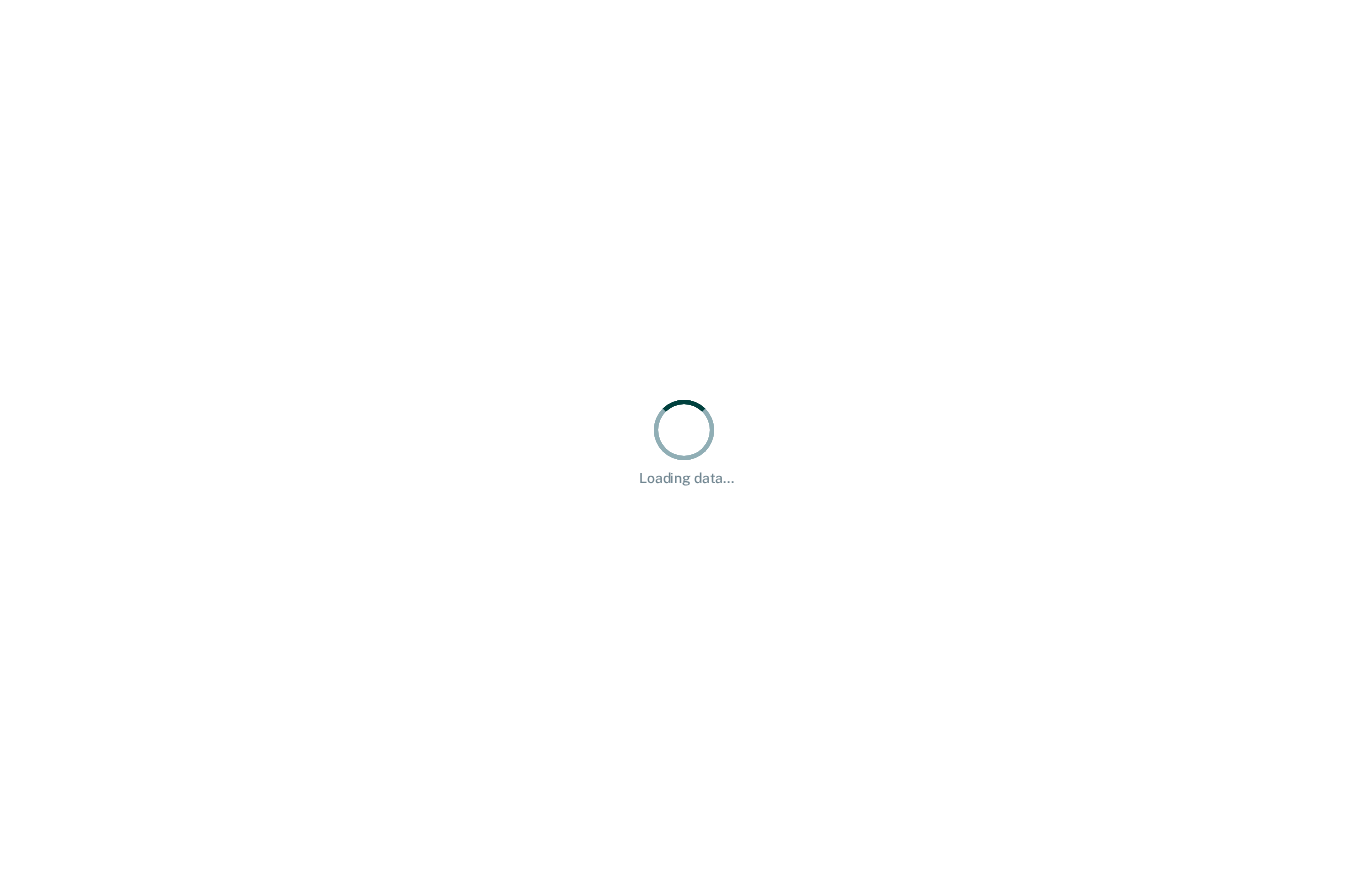 scroll, scrollTop: 0, scrollLeft: 0, axis: both 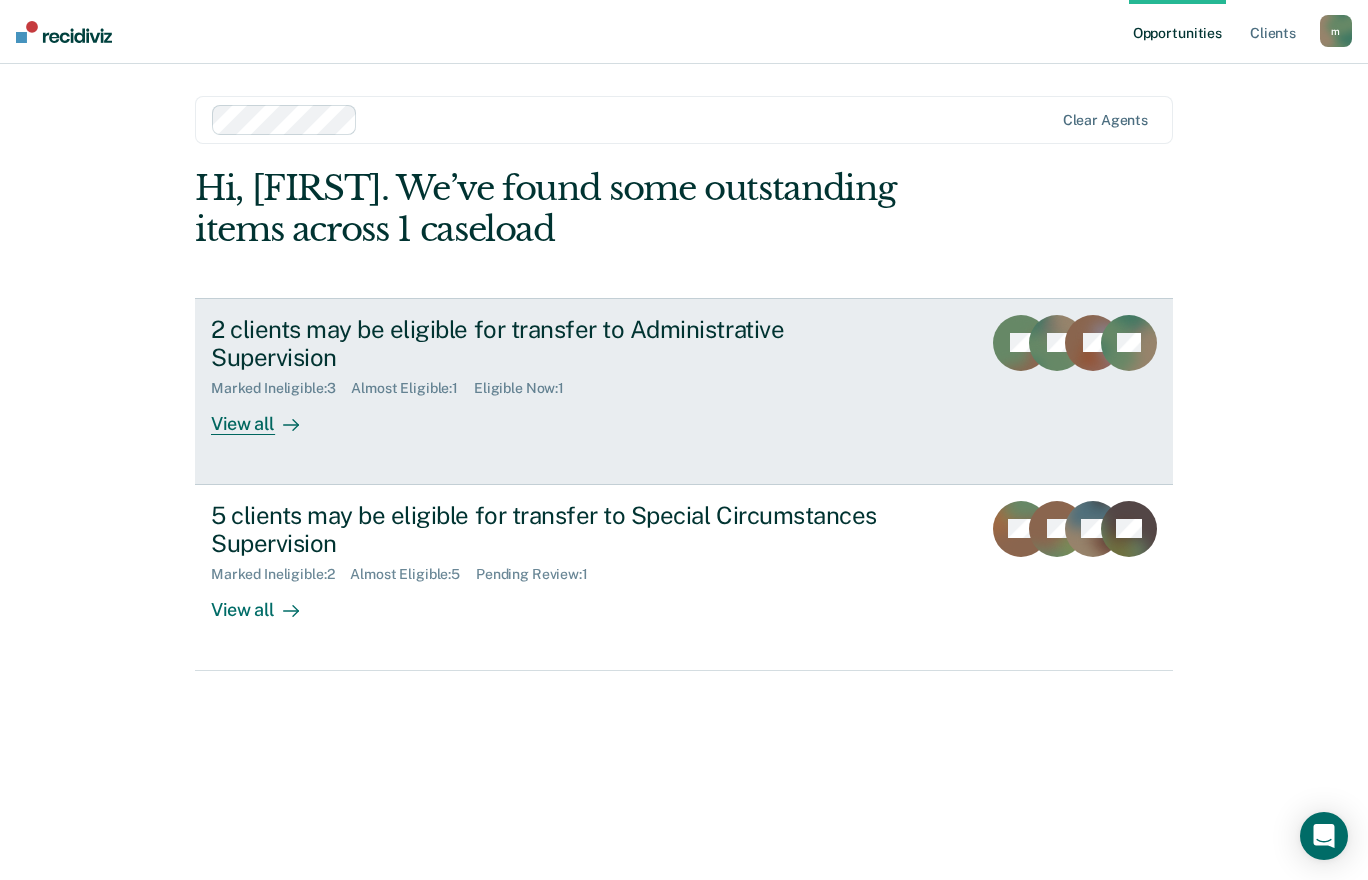 click on "View all" at bounding box center (267, 416) 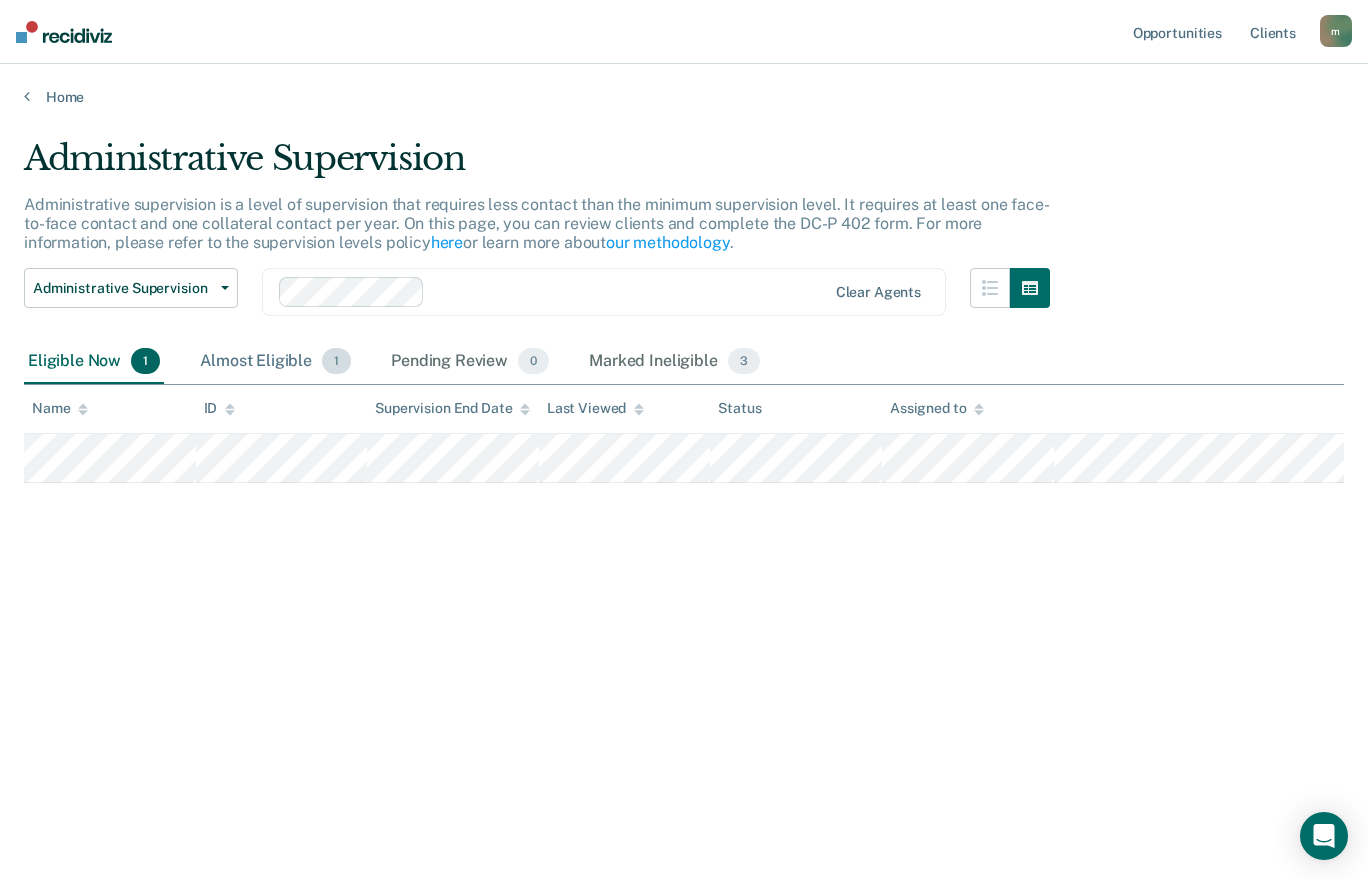 click on "Almost Eligible 1" at bounding box center [275, 362] 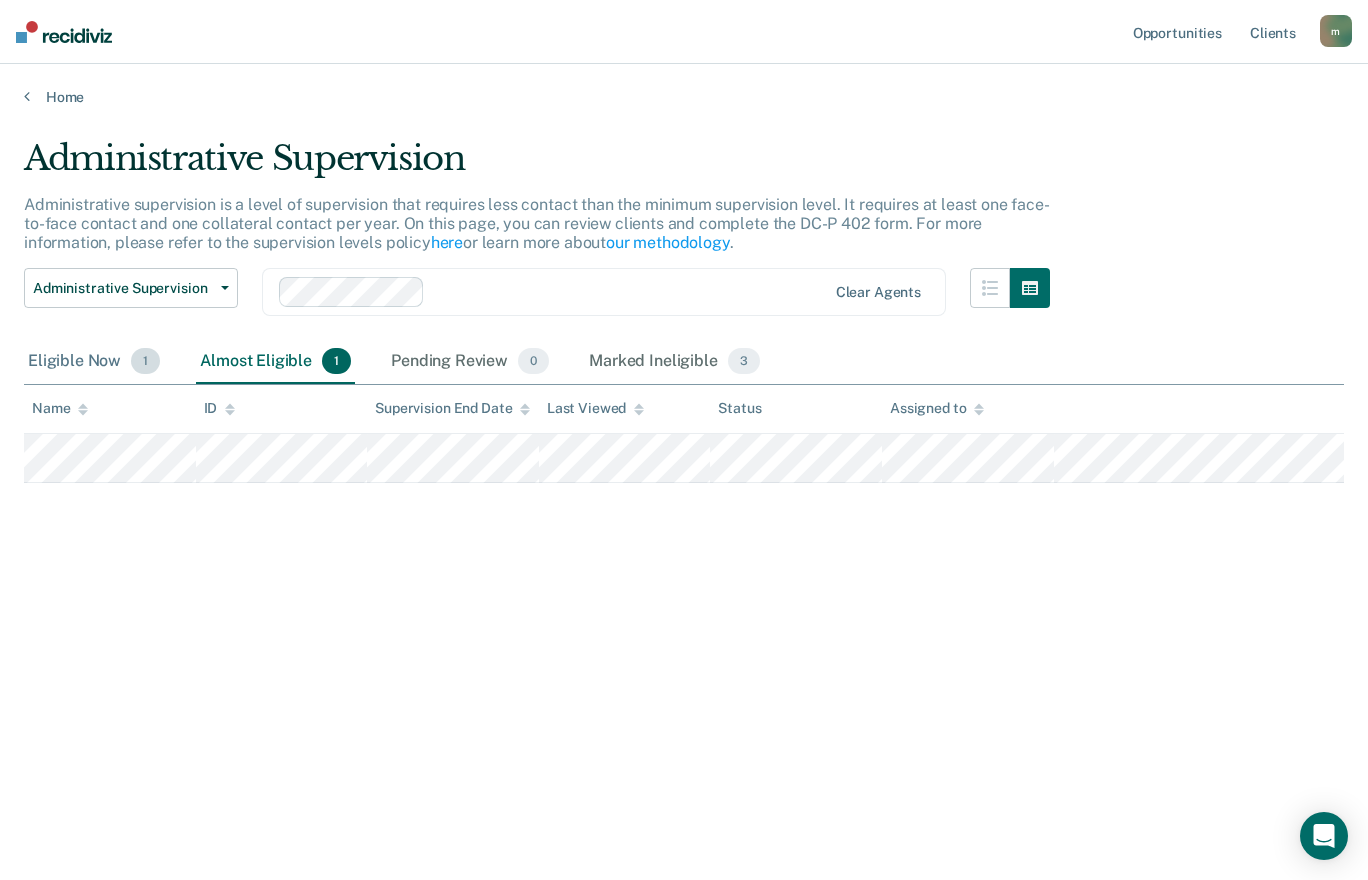 click on "Eligible Now 1" at bounding box center (94, 362) 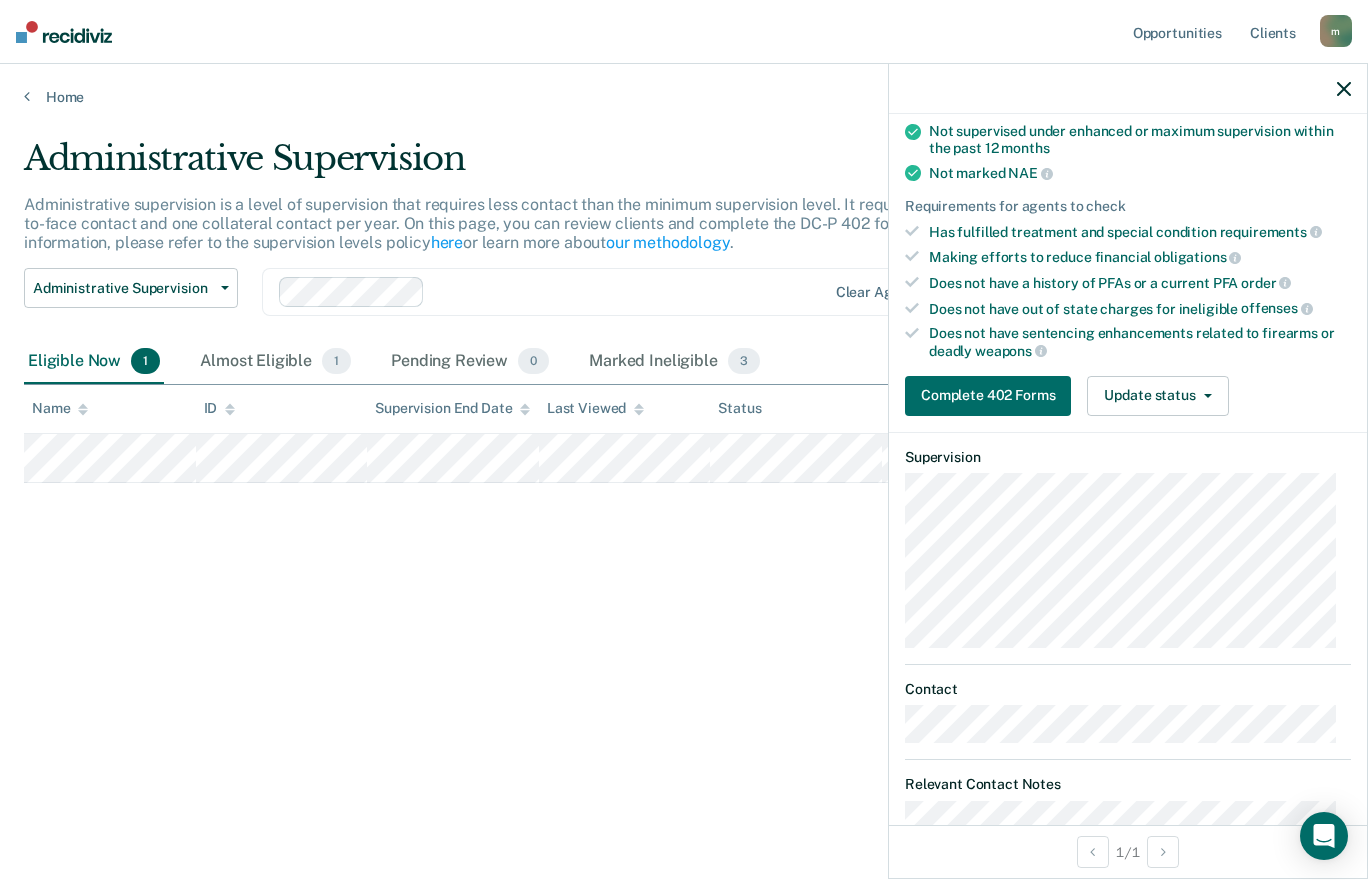 scroll, scrollTop: 0, scrollLeft: 0, axis: both 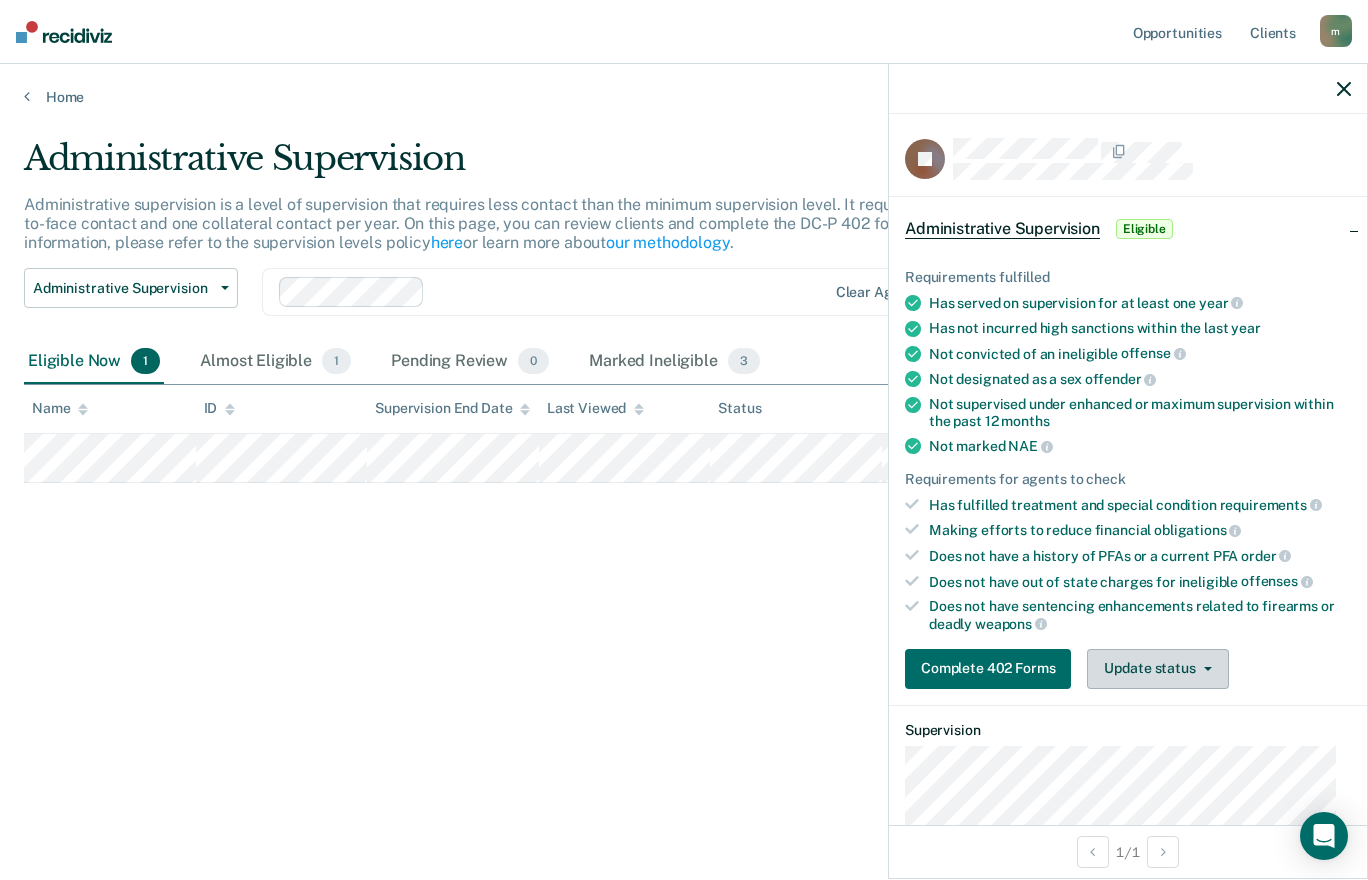 click 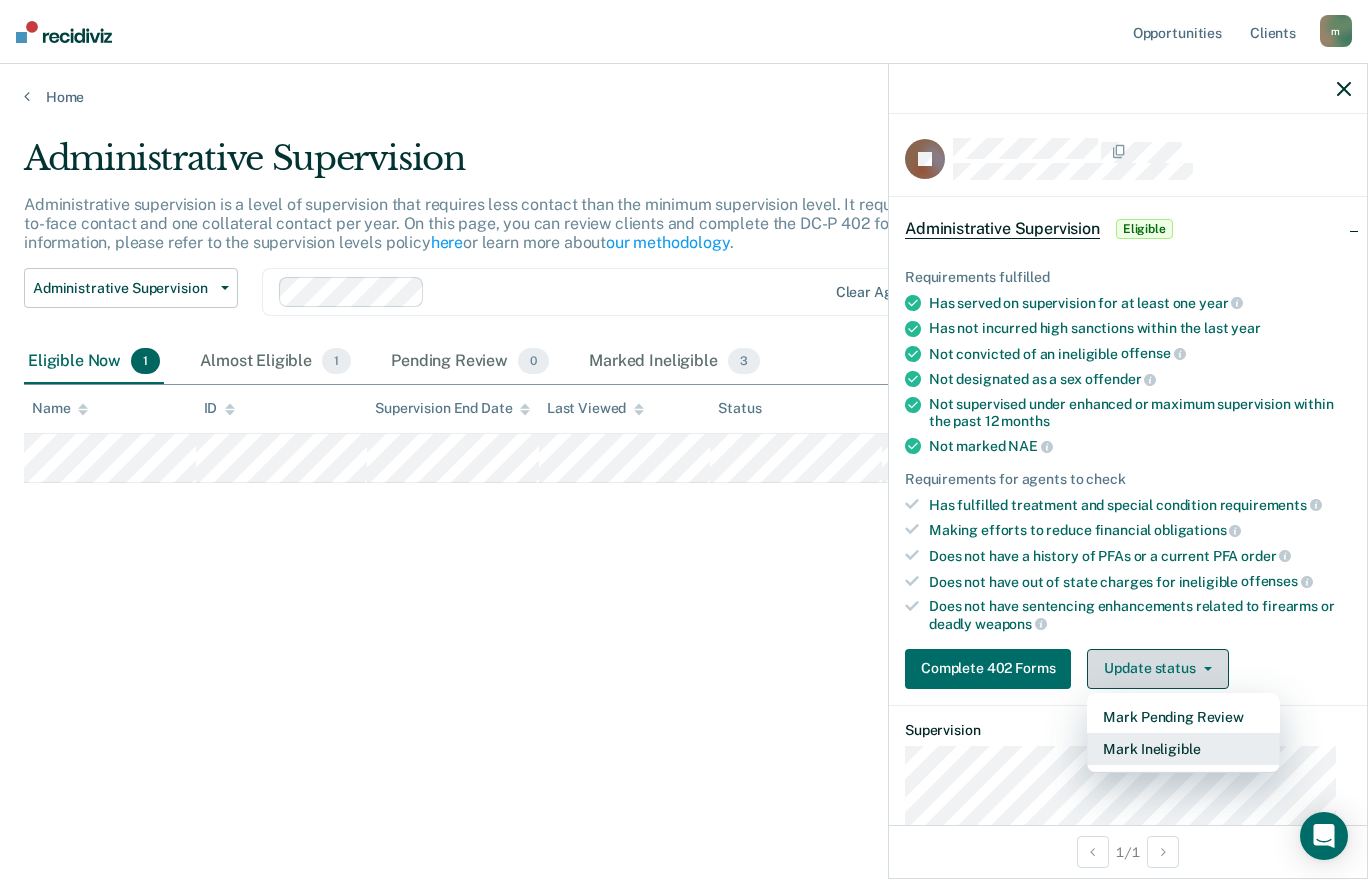 click on "Mark Ineligible" at bounding box center (1183, 749) 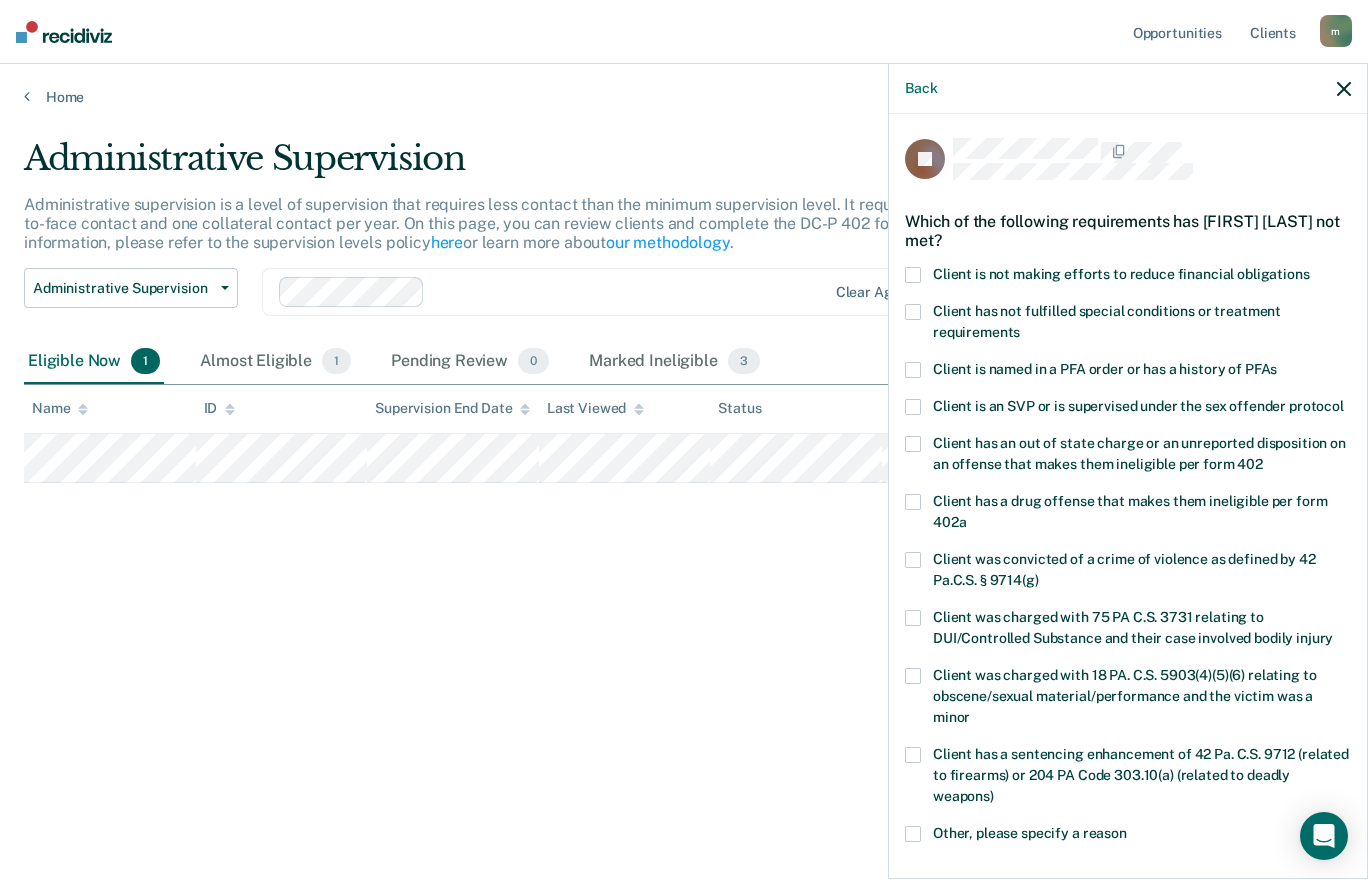 click at bounding box center (913, 275) 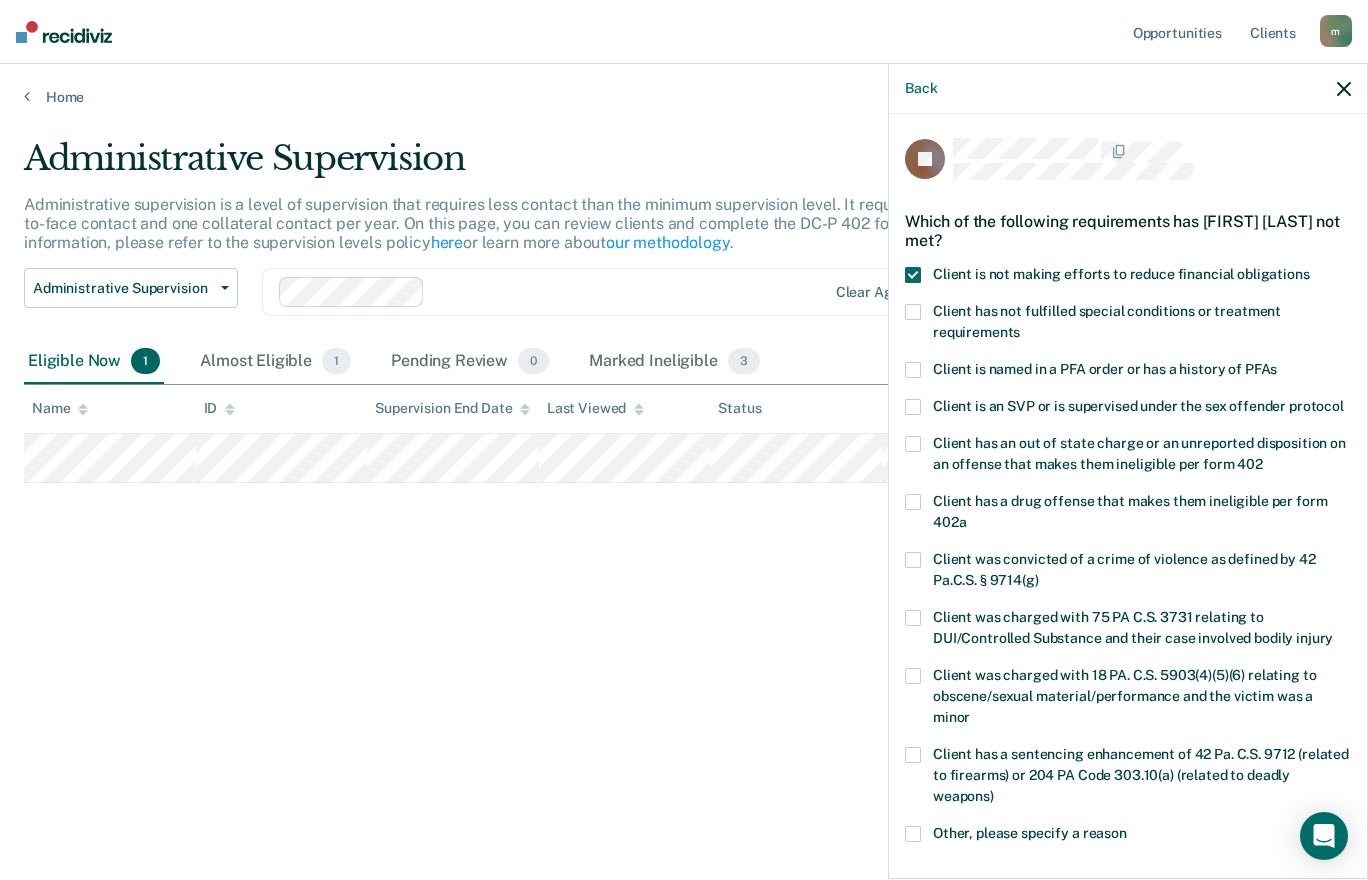 click at bounding box center [913, 370] 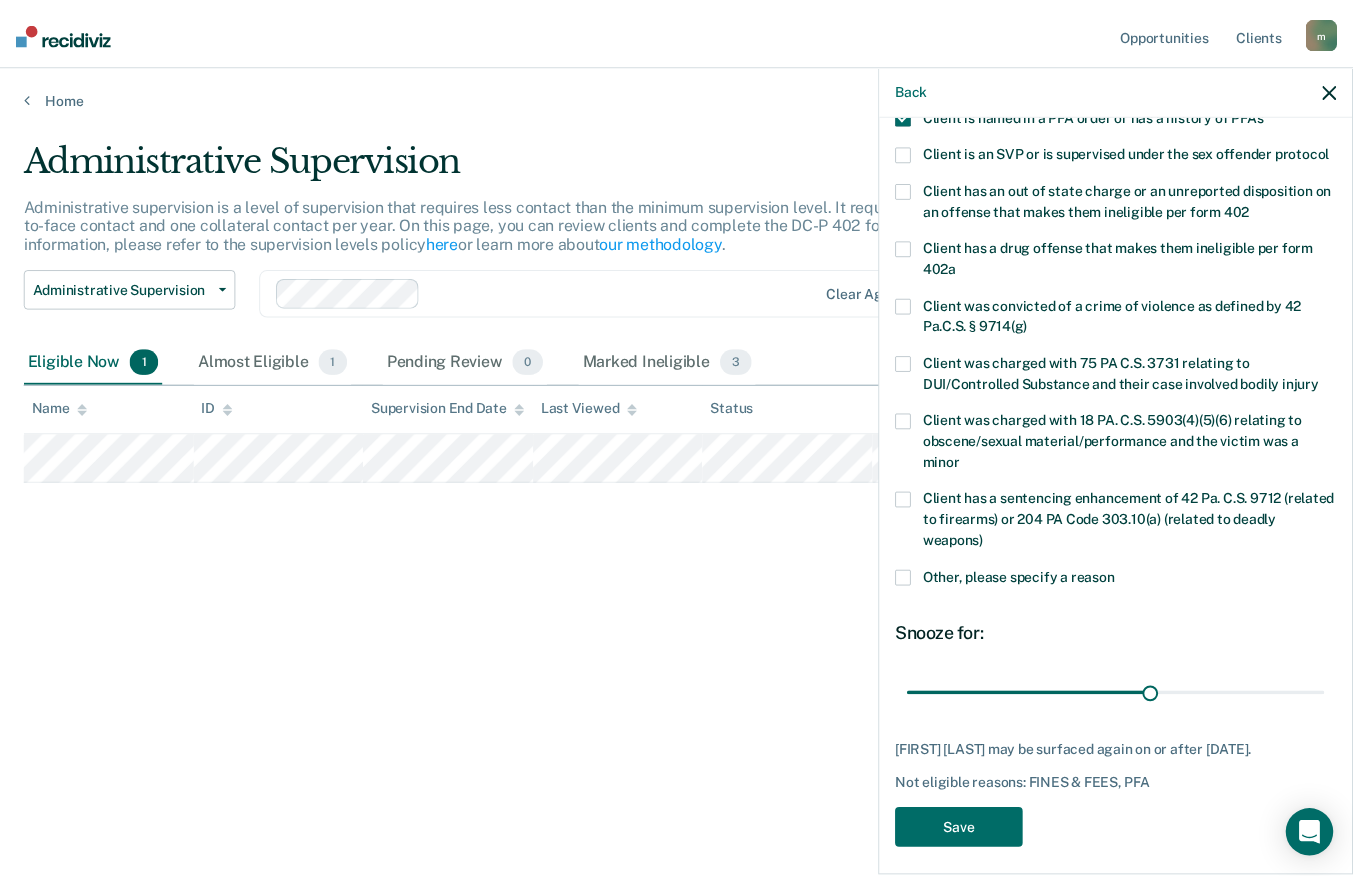 scroll, scrollTop: 303, scrollLeft: 0, axis: vertical 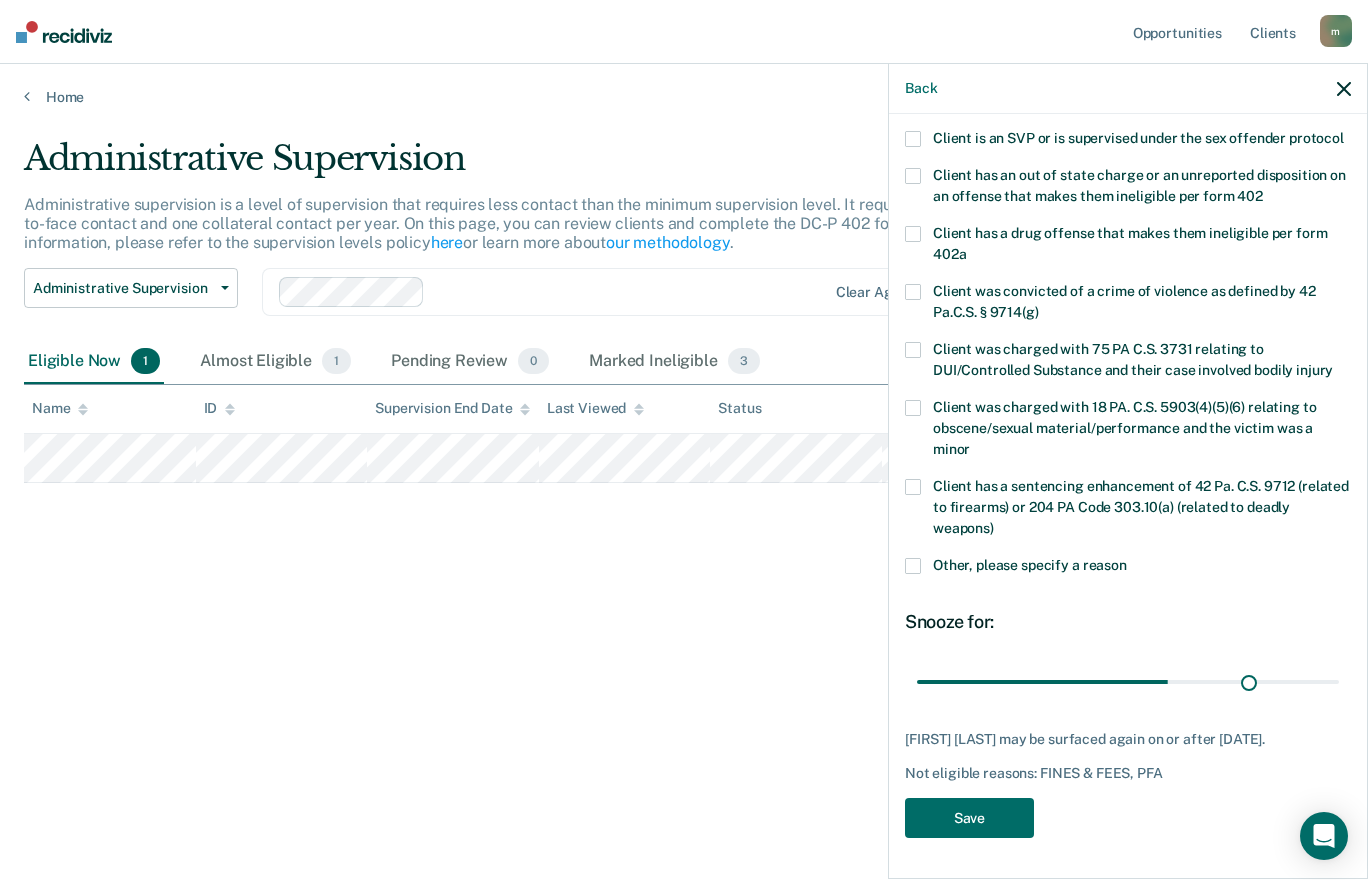 type on "149" 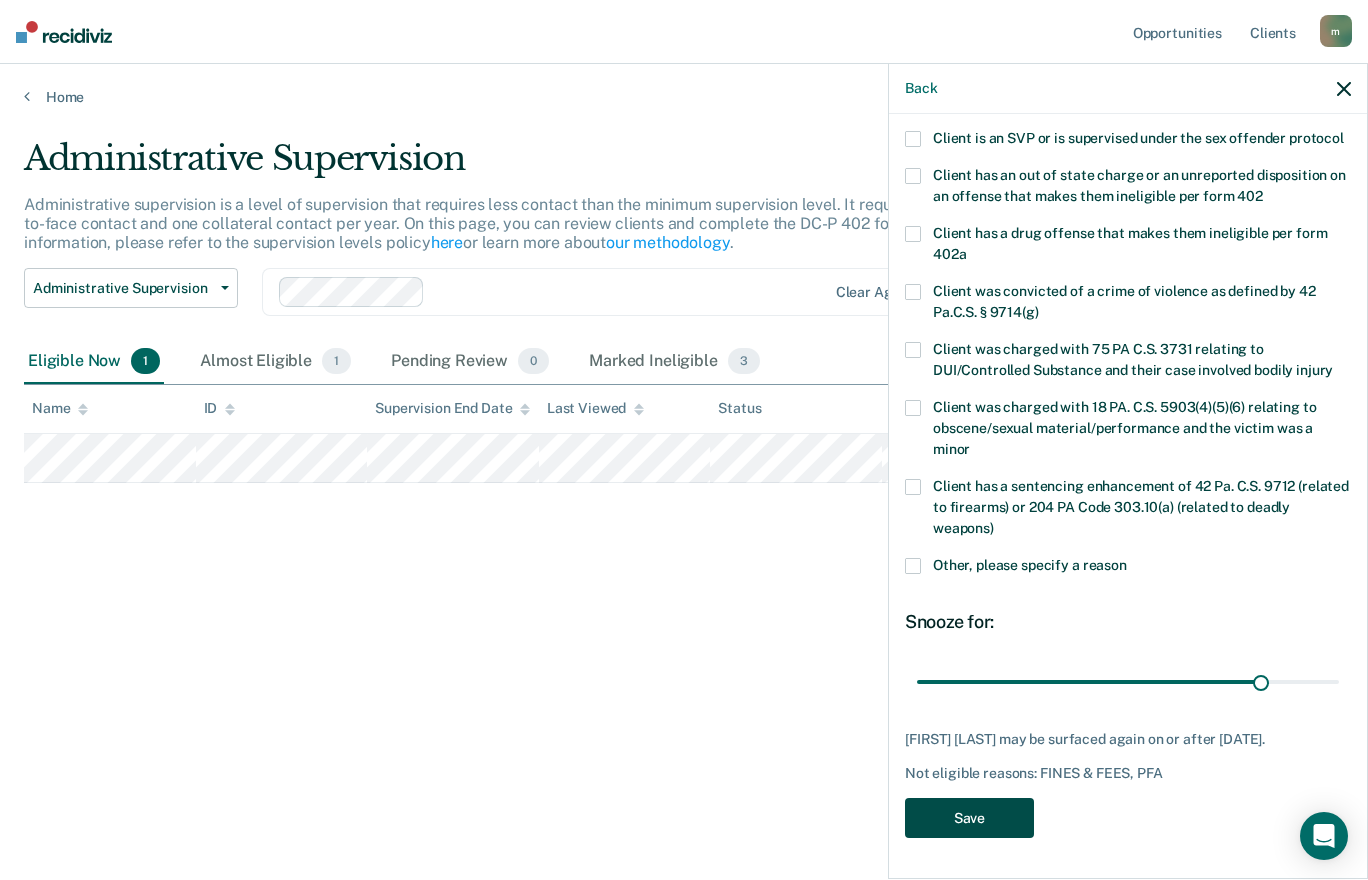 click on "Save" at bounding box center (969, 818) 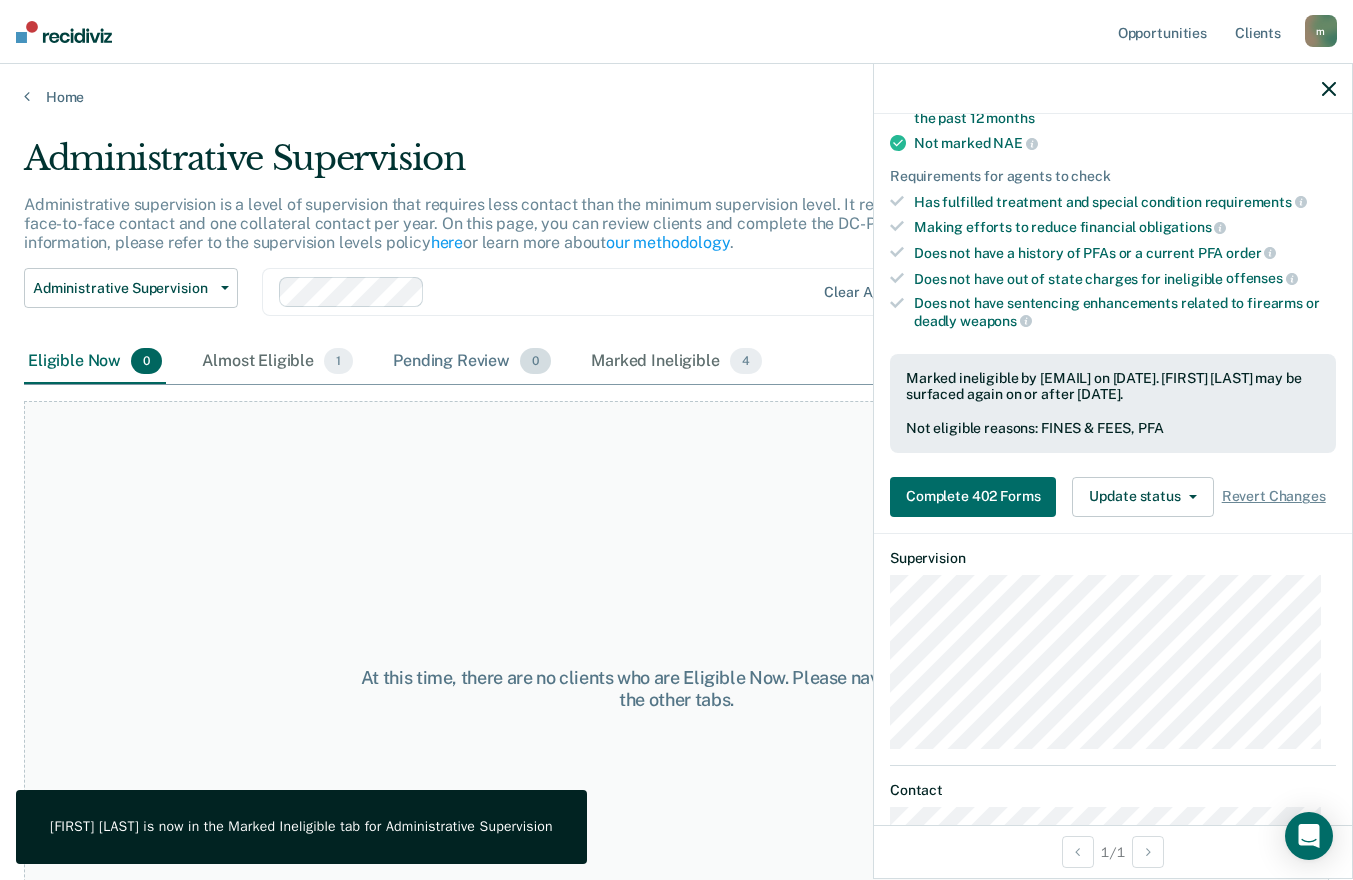 click on "Pending Review 0" at bounding box center [472, 362] 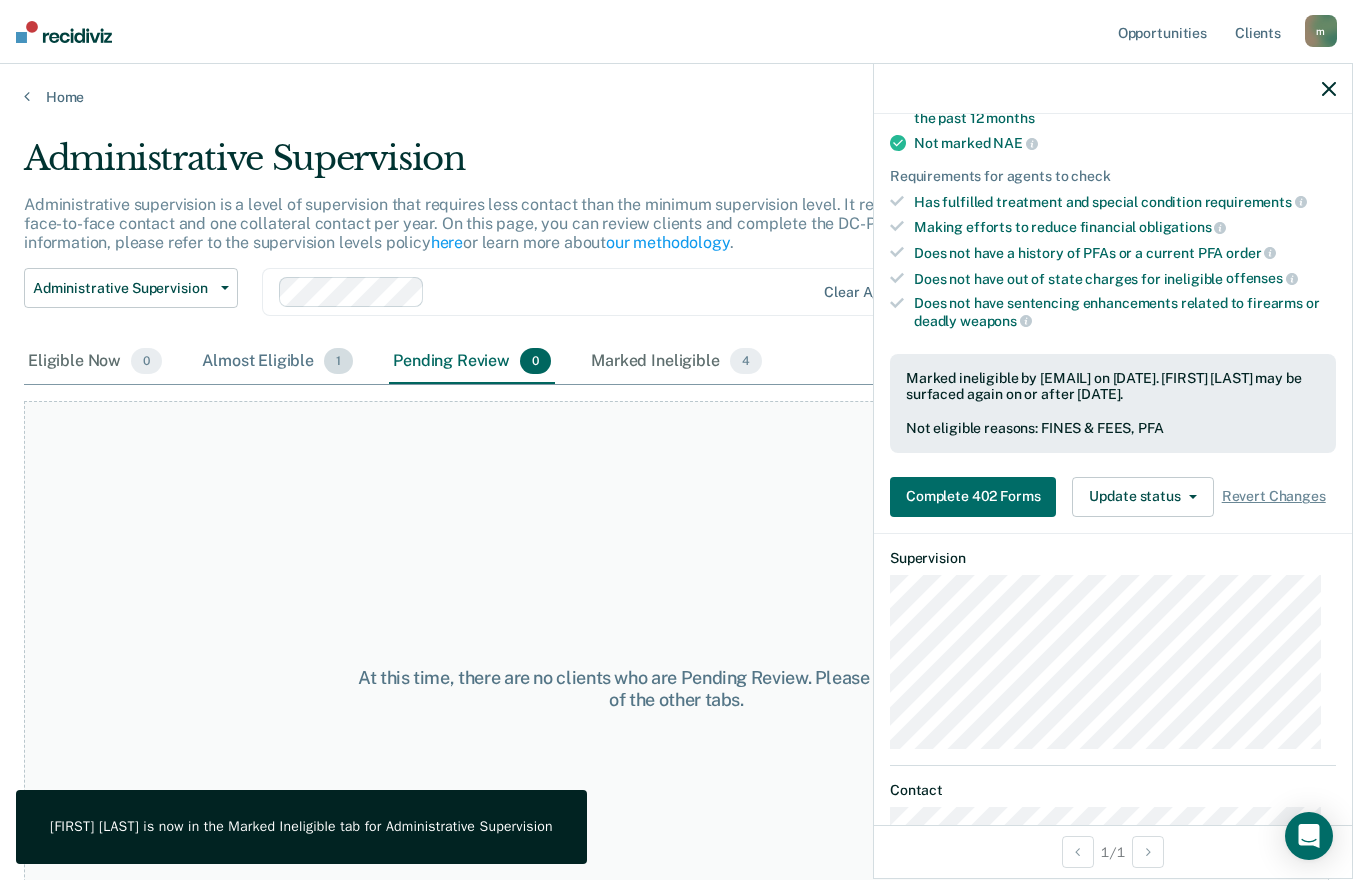 click on "Almost Eligible 1" at bounding box center [277, 362] 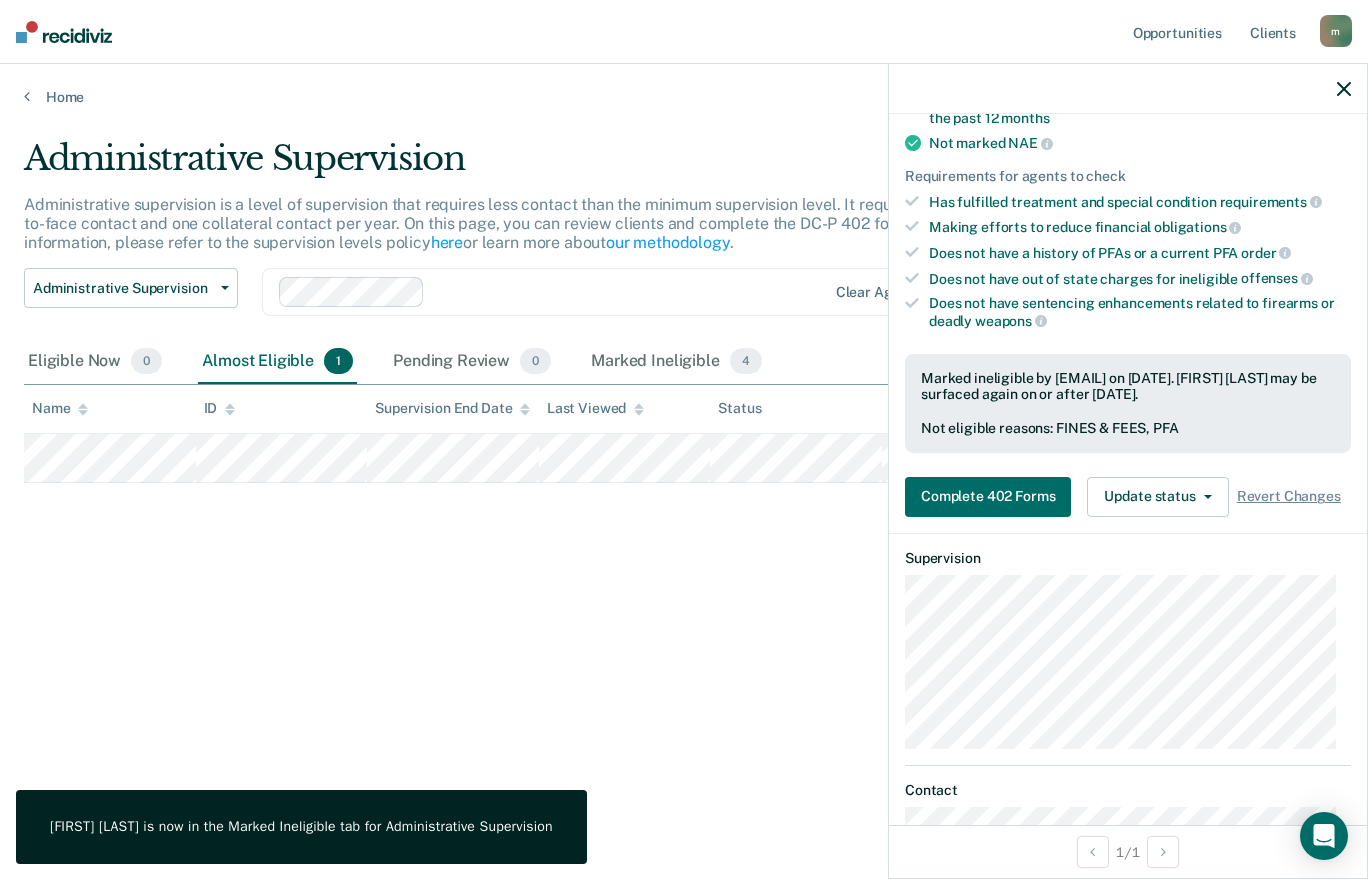 click on "Home" at bounding box center (684, 97) 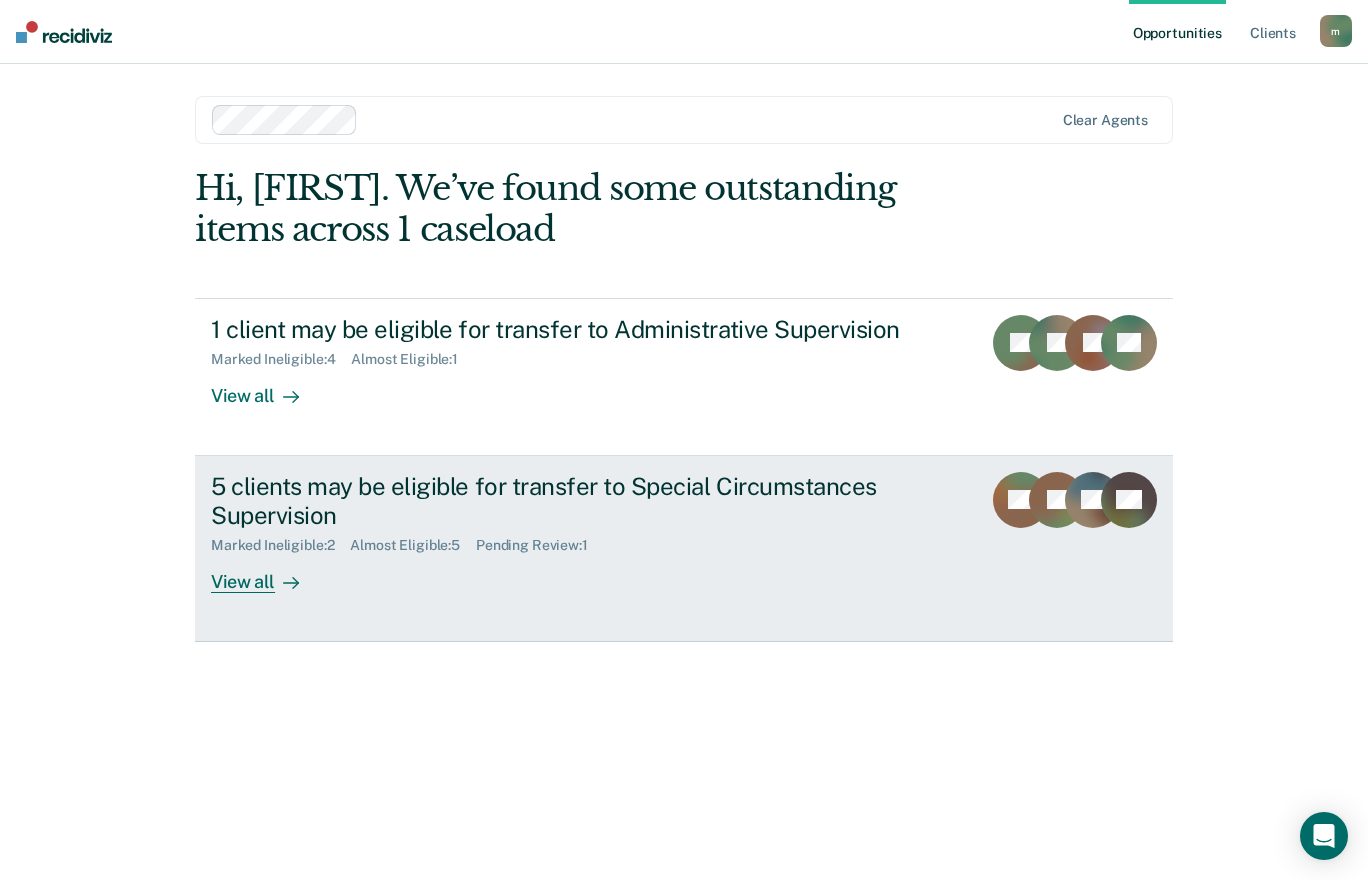 click on "5 clients may be eligible for transfer to Special Circumstances Supervision" at bounding box center [562, 501] 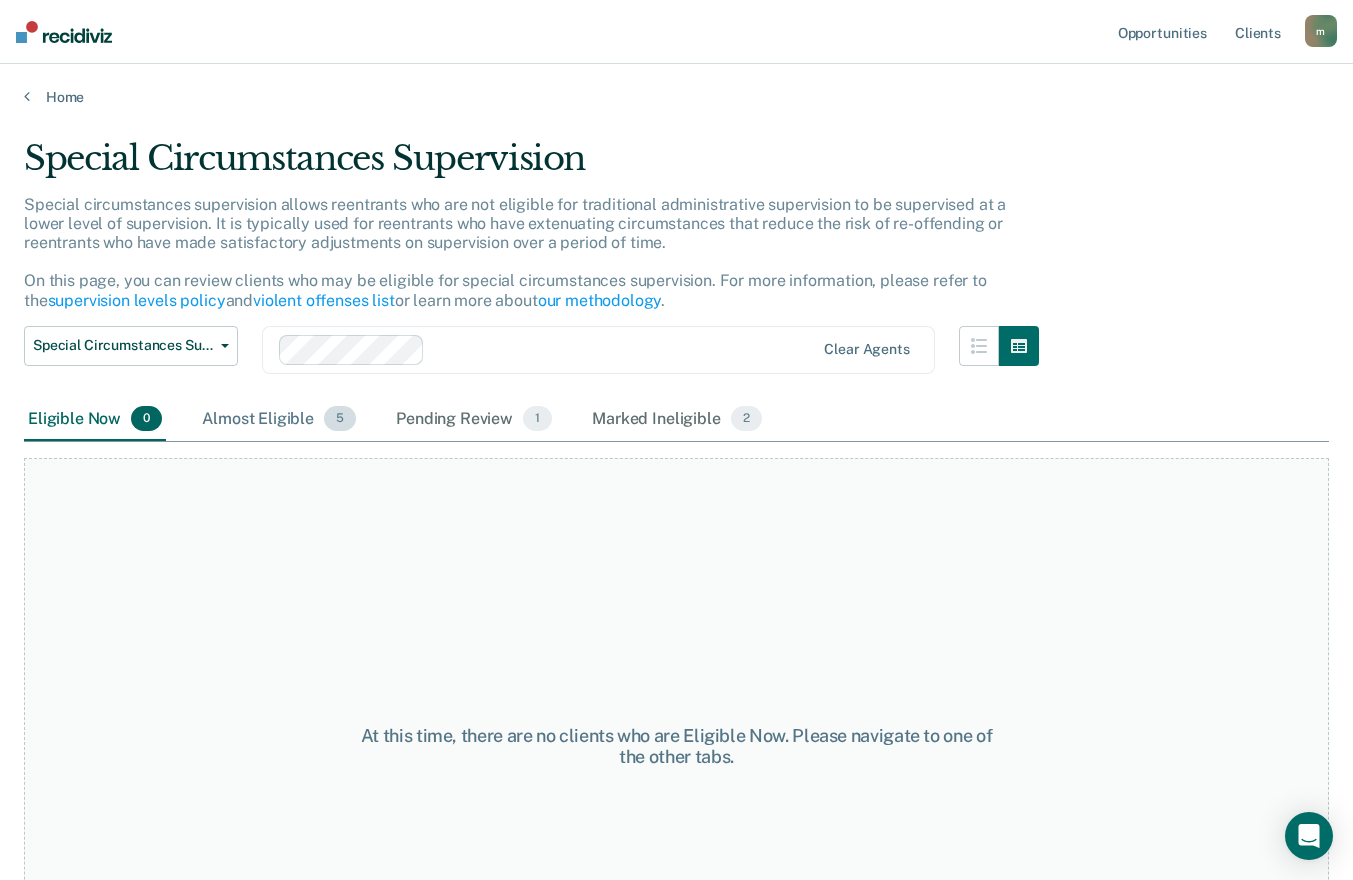 click on "Almost Eligible 5" at bounding box center [279, 420] 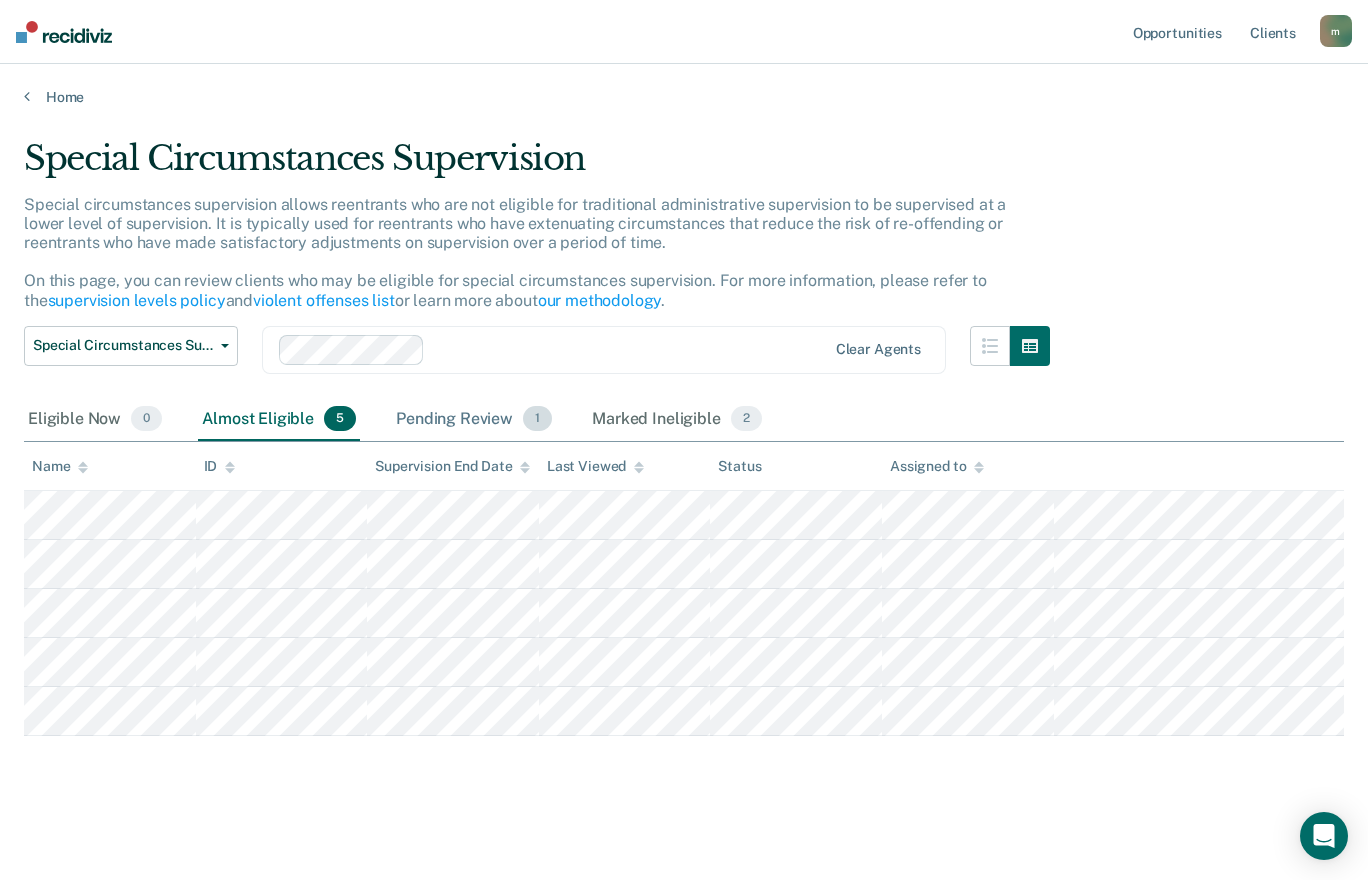 click on "Pending Review 1" at bounding box center [474, 420] 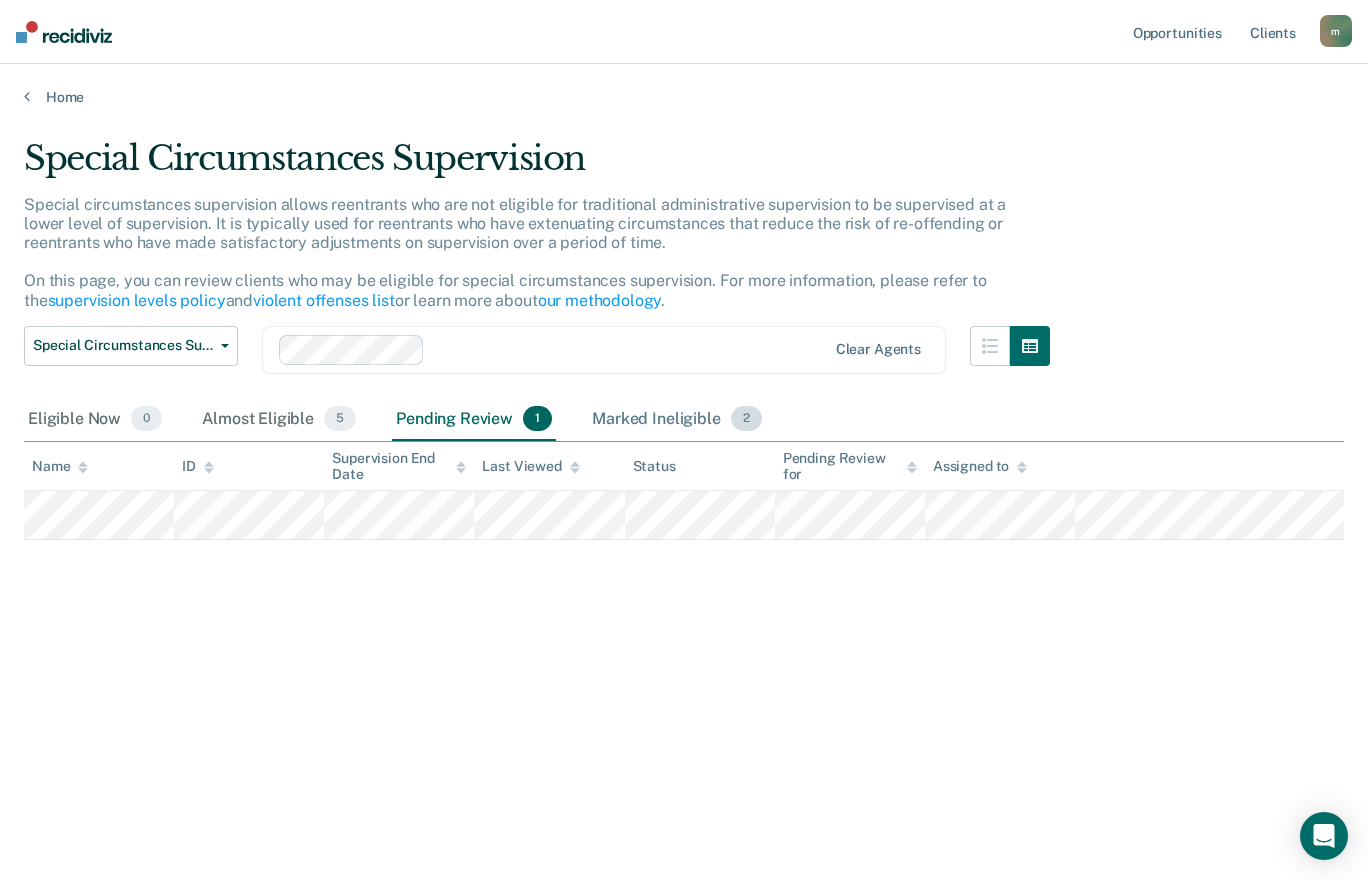 click on "Marked Ineligible 2" at bounding box center [677, 420] 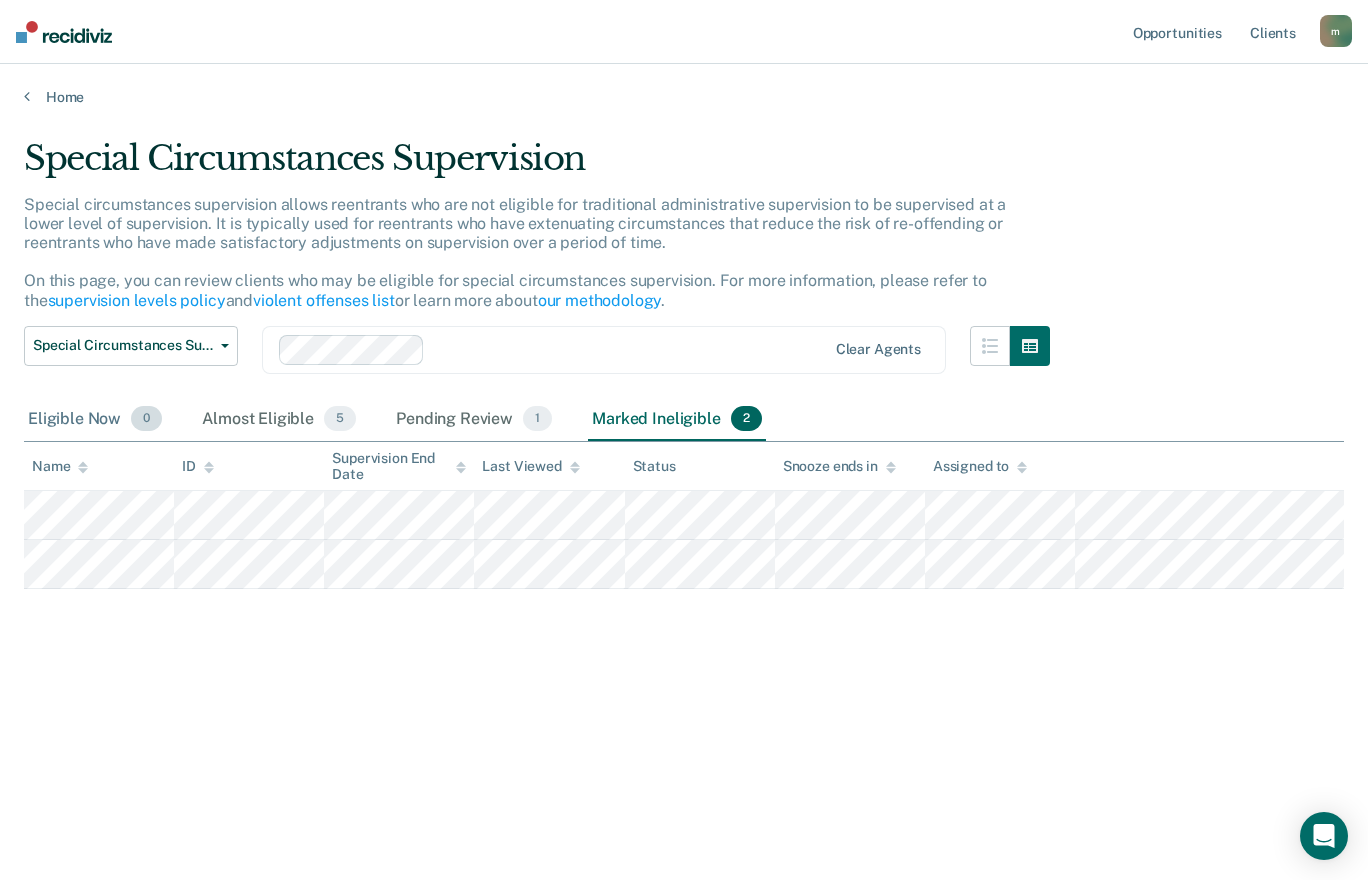 click on "Eligible Now 0" at bounding box center [95, 420] 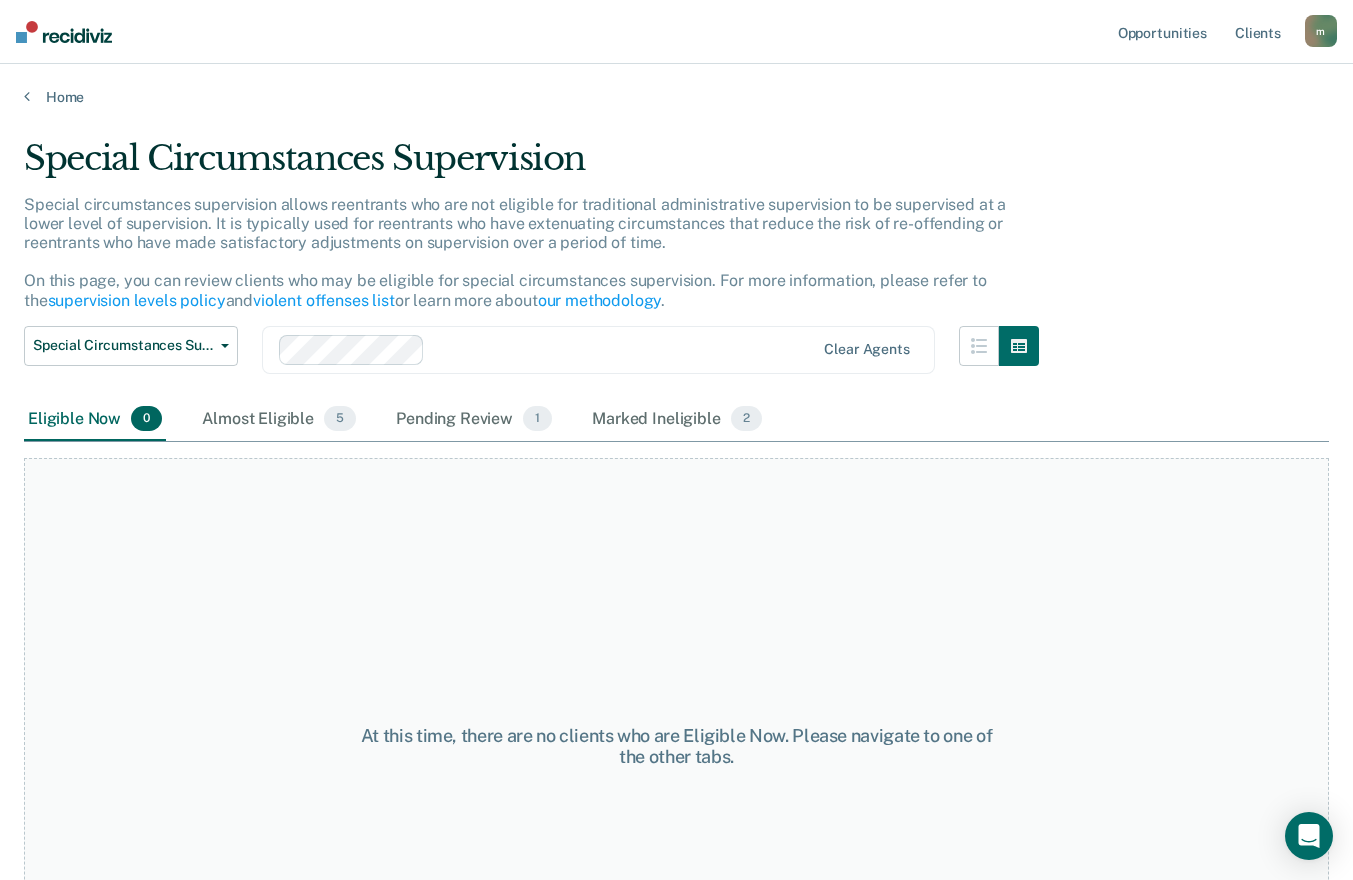 click on "Home" at bounding box center [676, 97] 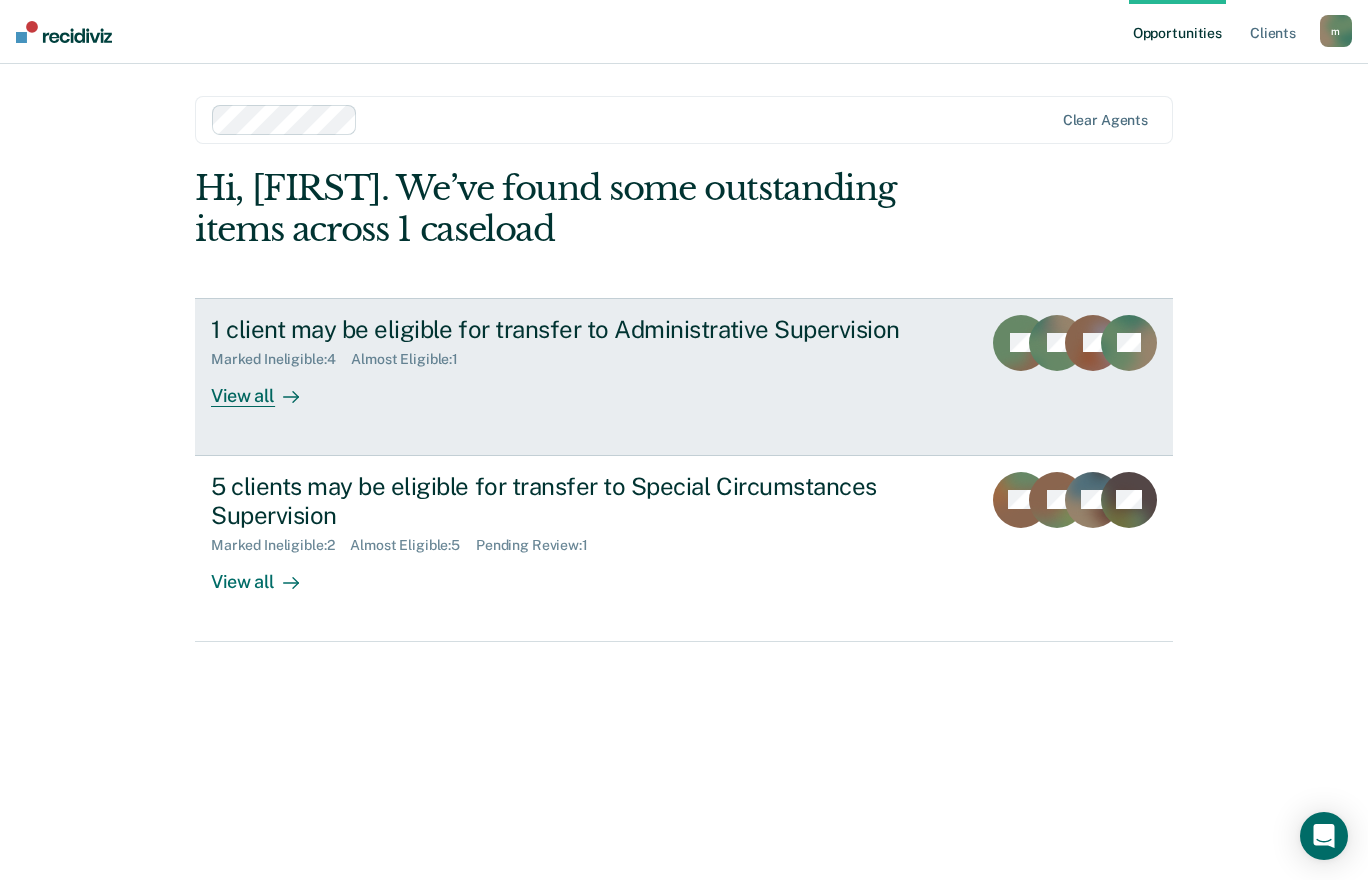 click on "1 client may be eligible for transfer to Administrative Supervision" at bounding box center (562, 329) 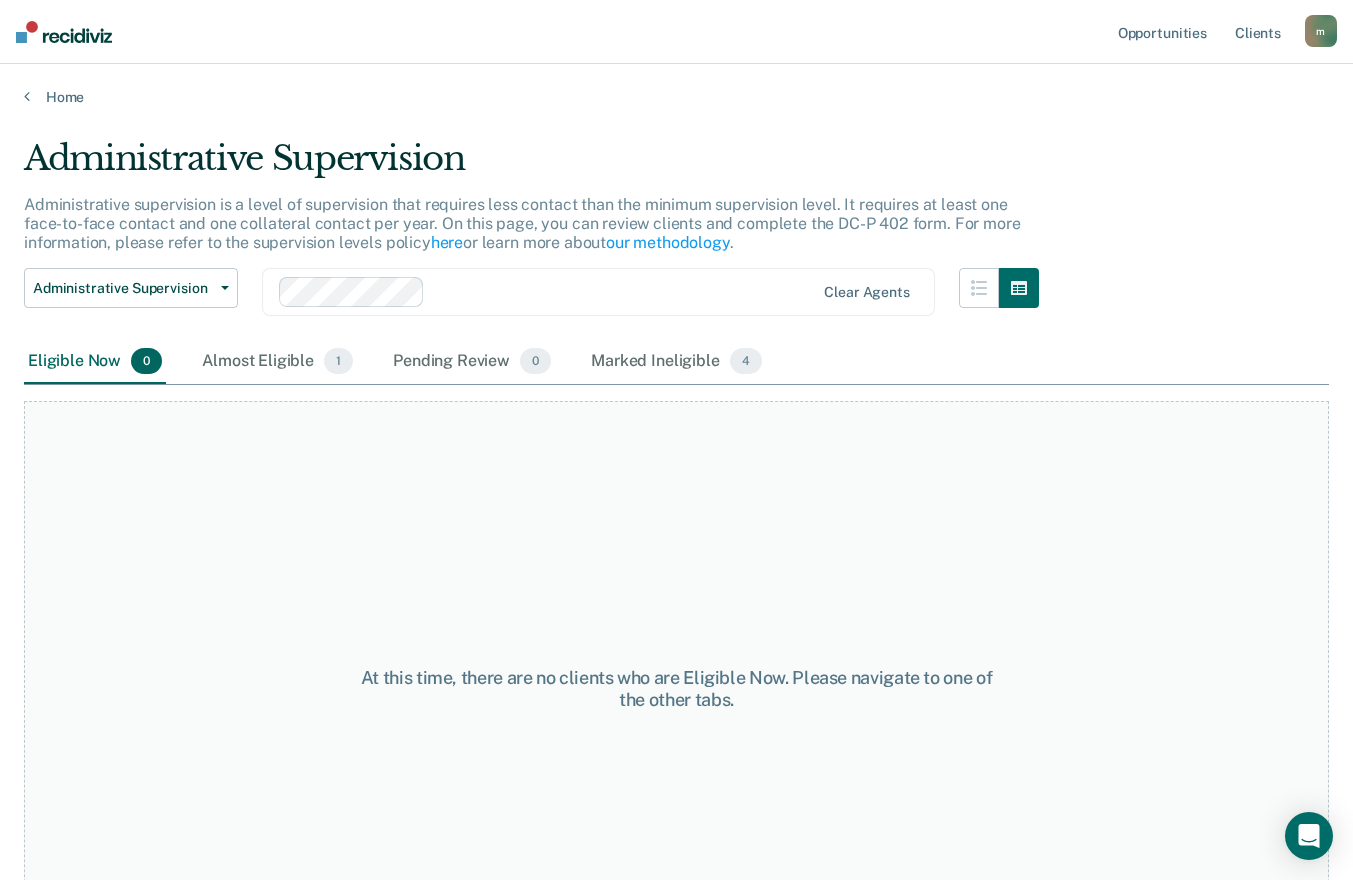 click on "Eligible Now 0" at bounding box center [95, 362] 